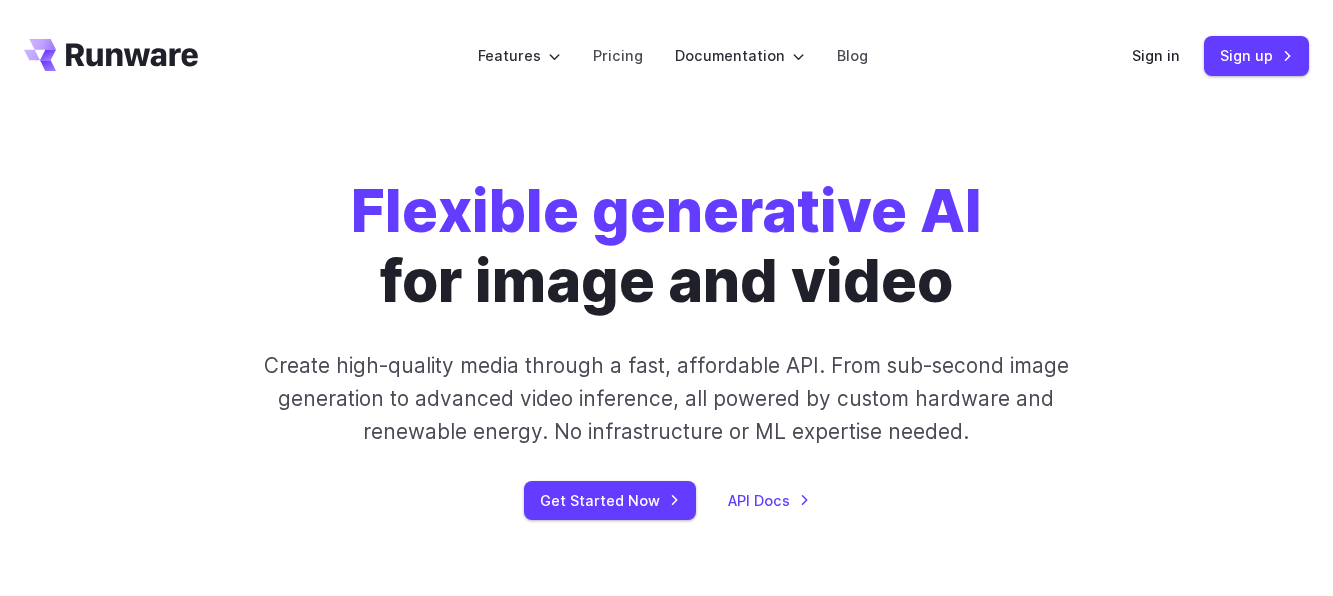 scroll, scrollTop: 0, scrollLeft: 0, axis: both 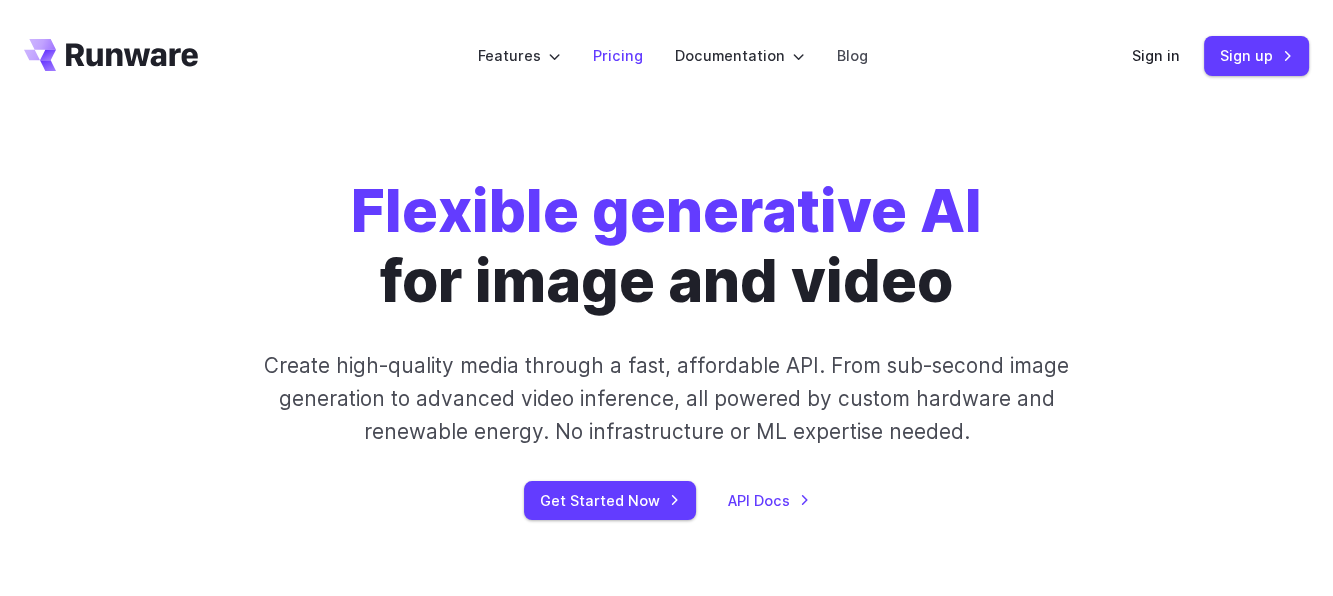 click on "Pricing" at bounding box center [618, 55] 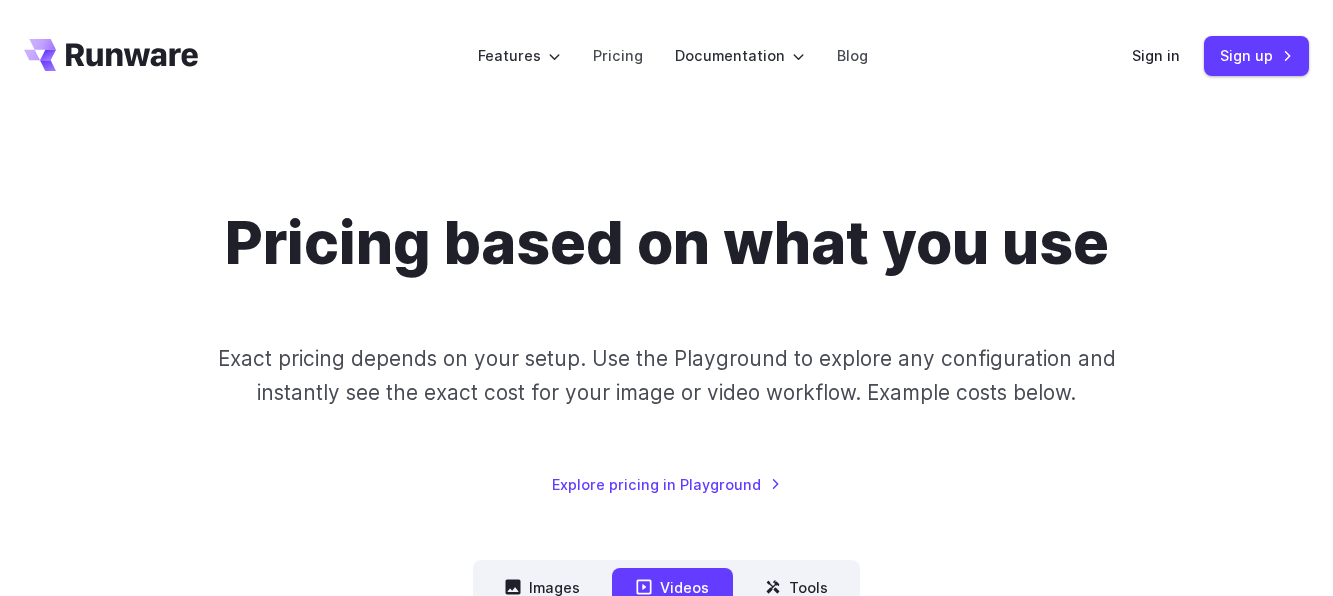 scroll, scrollTop: 0, scrollLeft: 0, axis: both 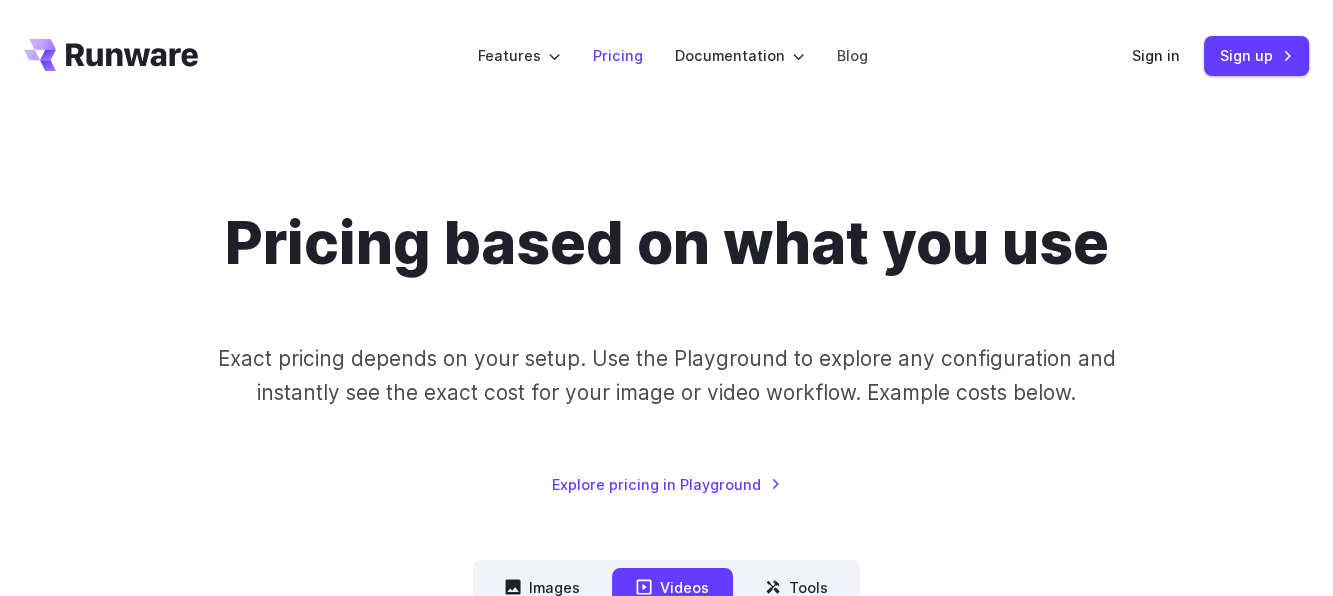 click on "Pricing" at bounding box center [618, 55] 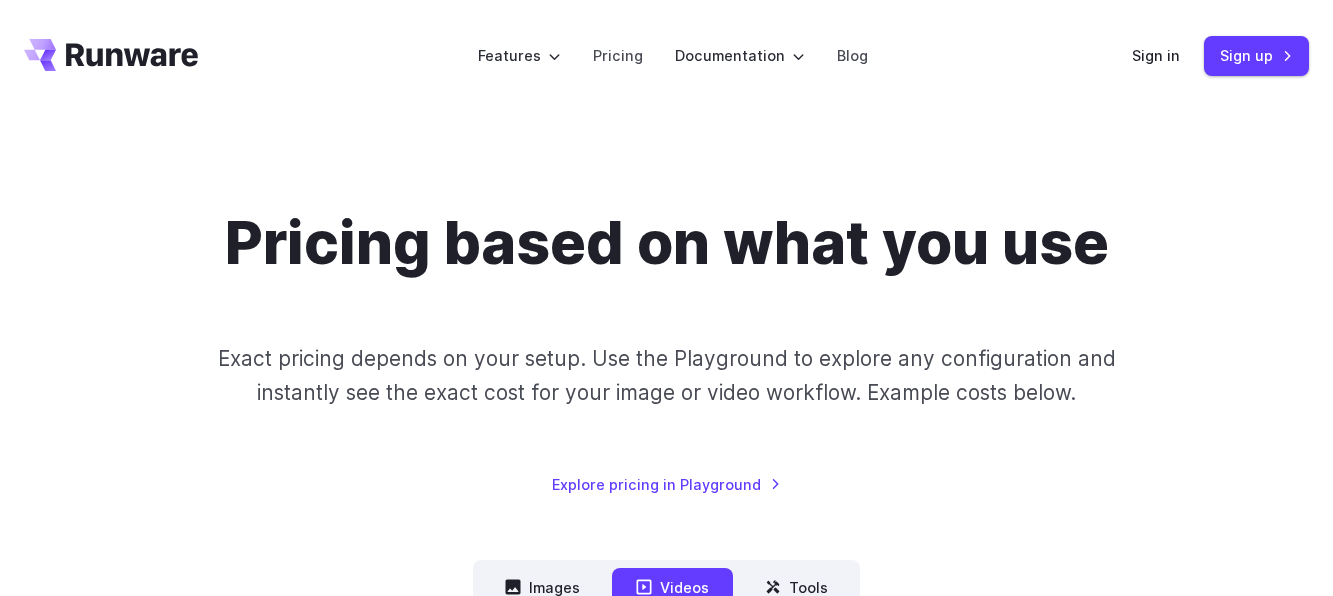 scroll, scrollTop: 0, scrollLeft: 0, axis: both 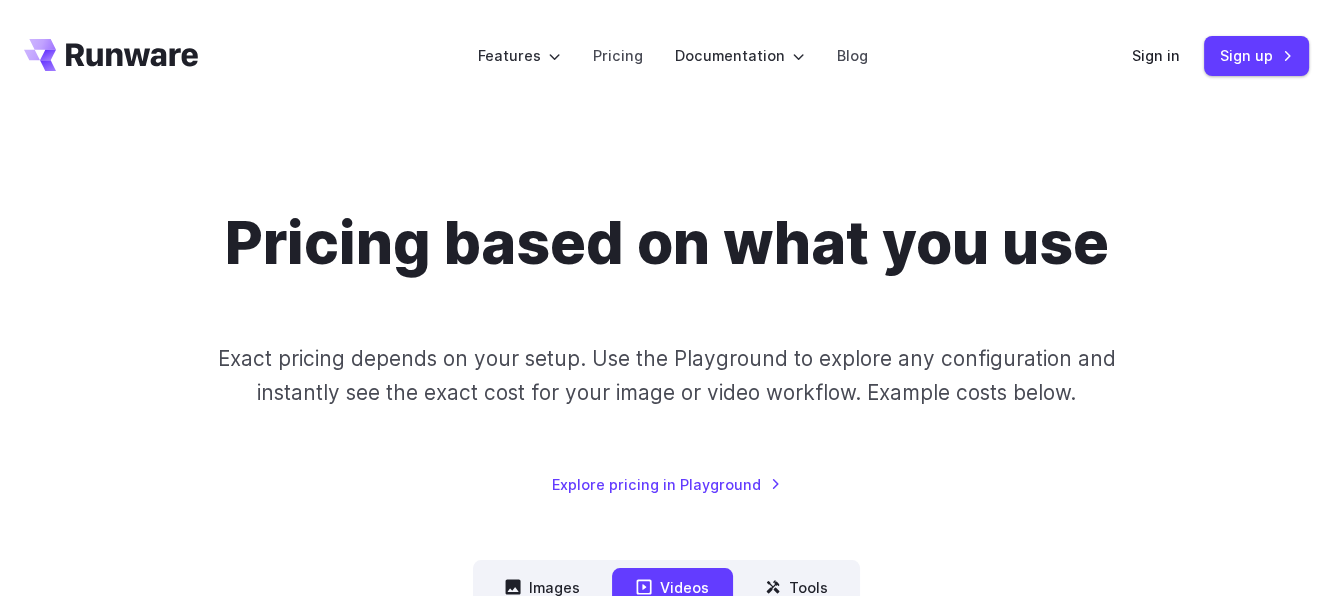 click 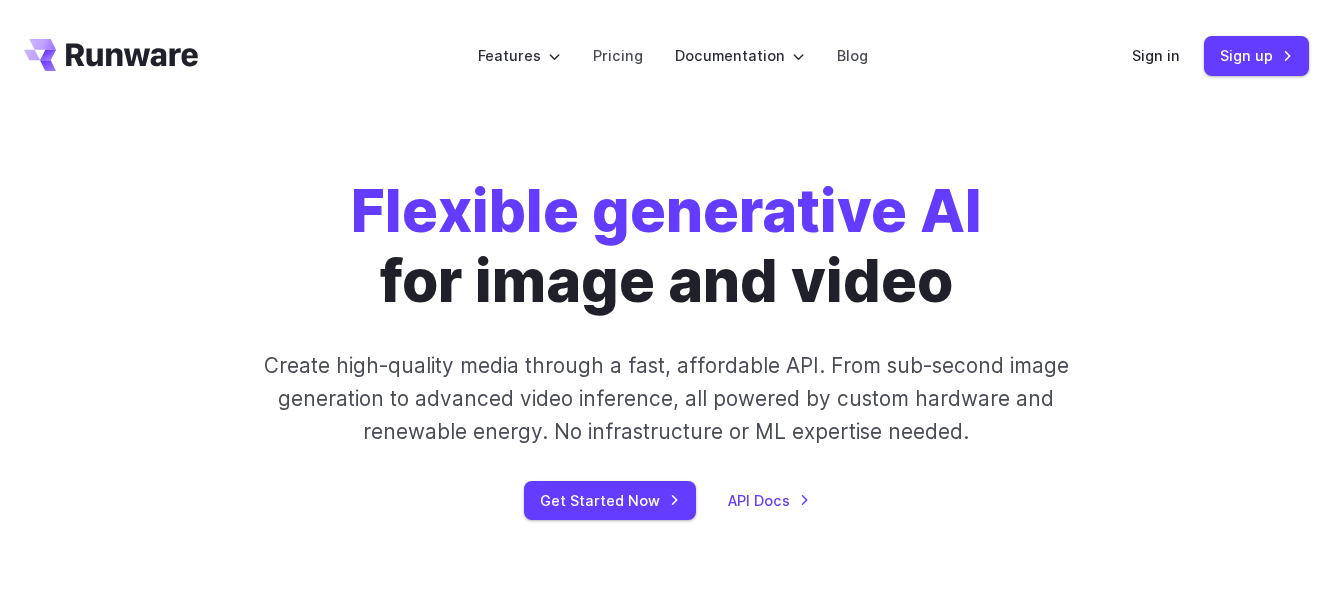 scroll, scrollTop: 0, scrollLeft: 0, axis: both 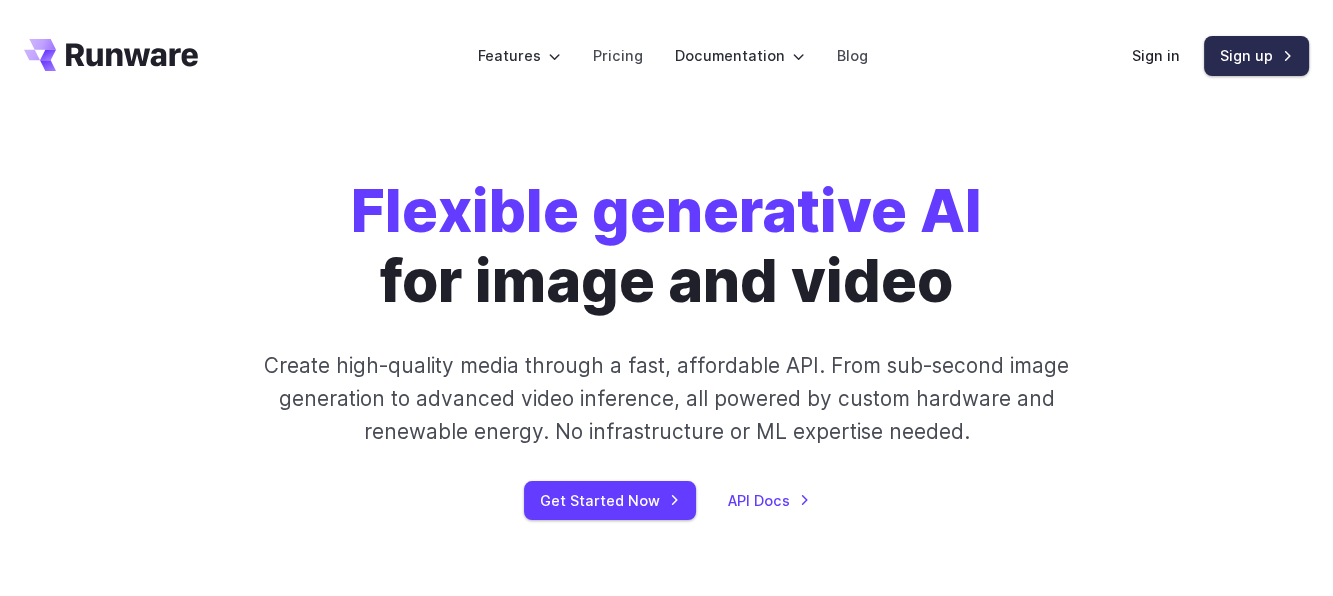 click on "Sign up" at bounding box center [1256, 55] 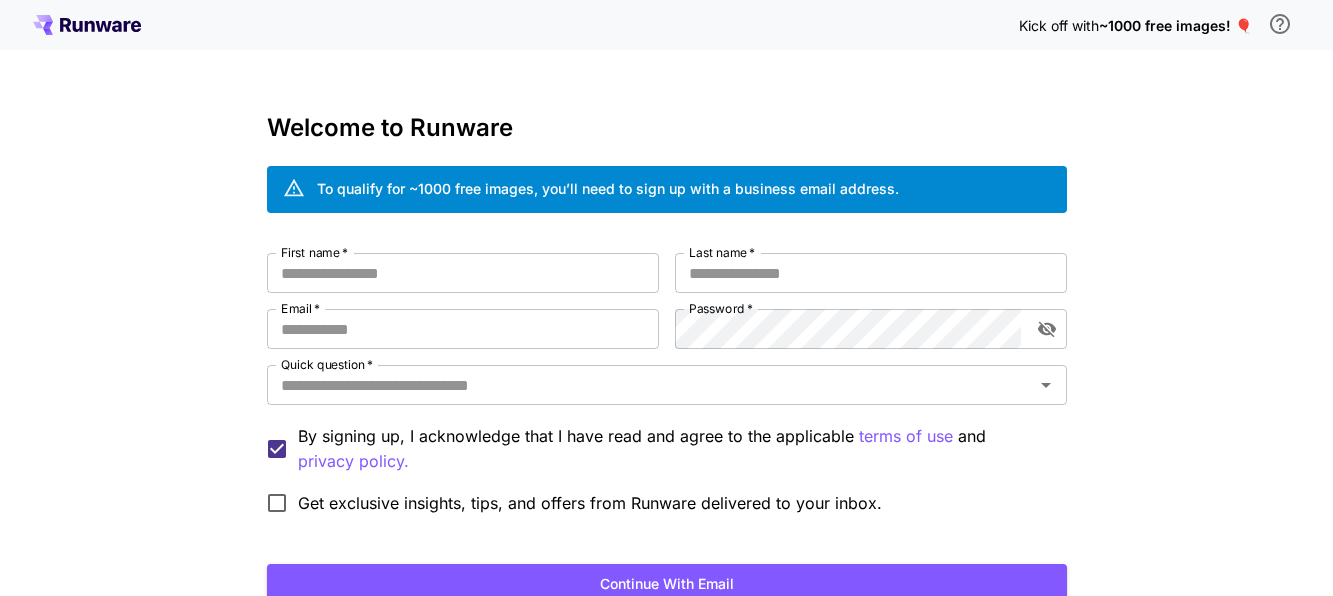 scroll, scrollTop: 0, scrollLeft: 0, axis: both 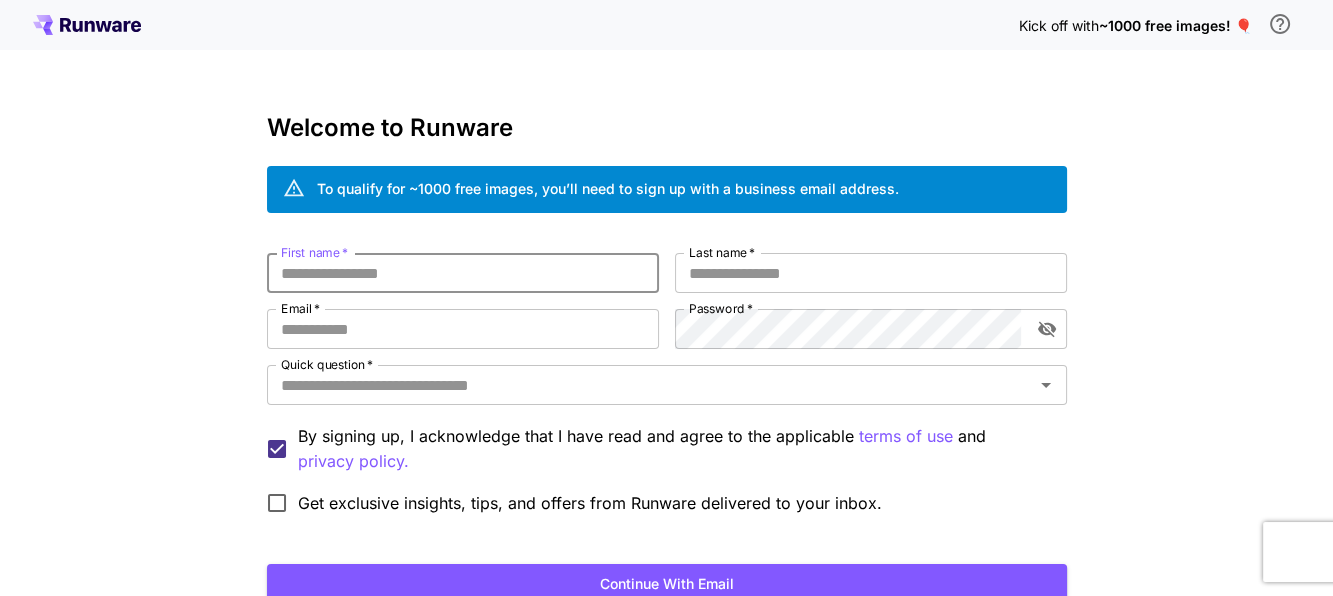 click on "First name   *" at bounding box center [463, 273] 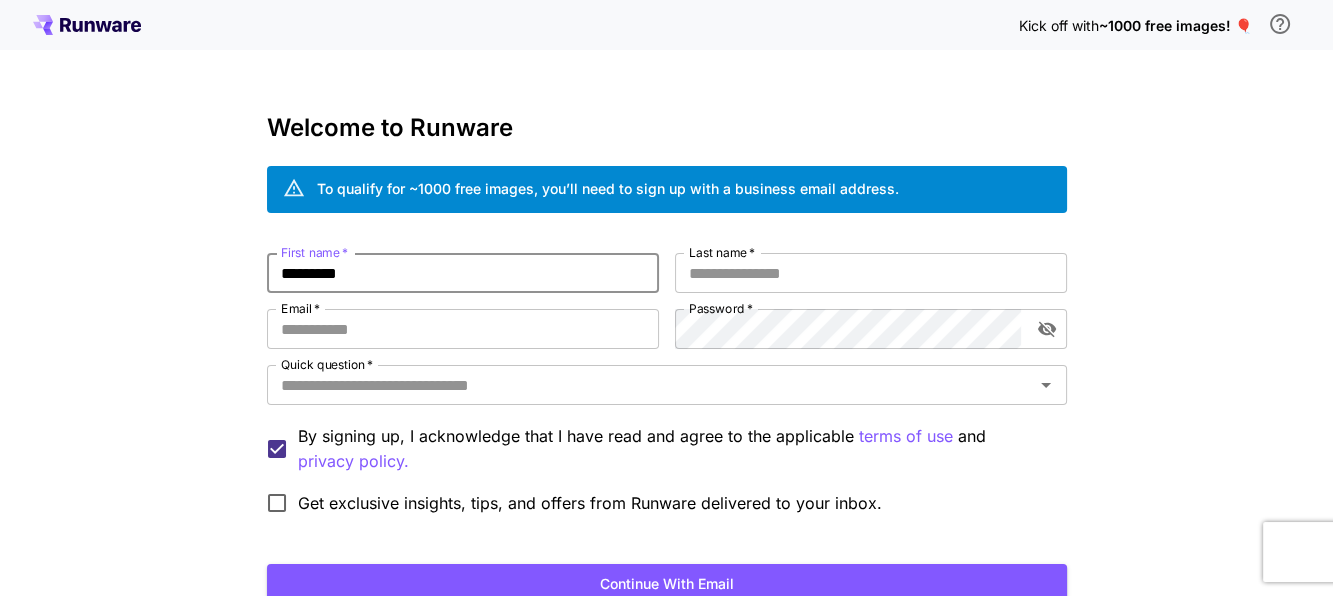 type on "*********" 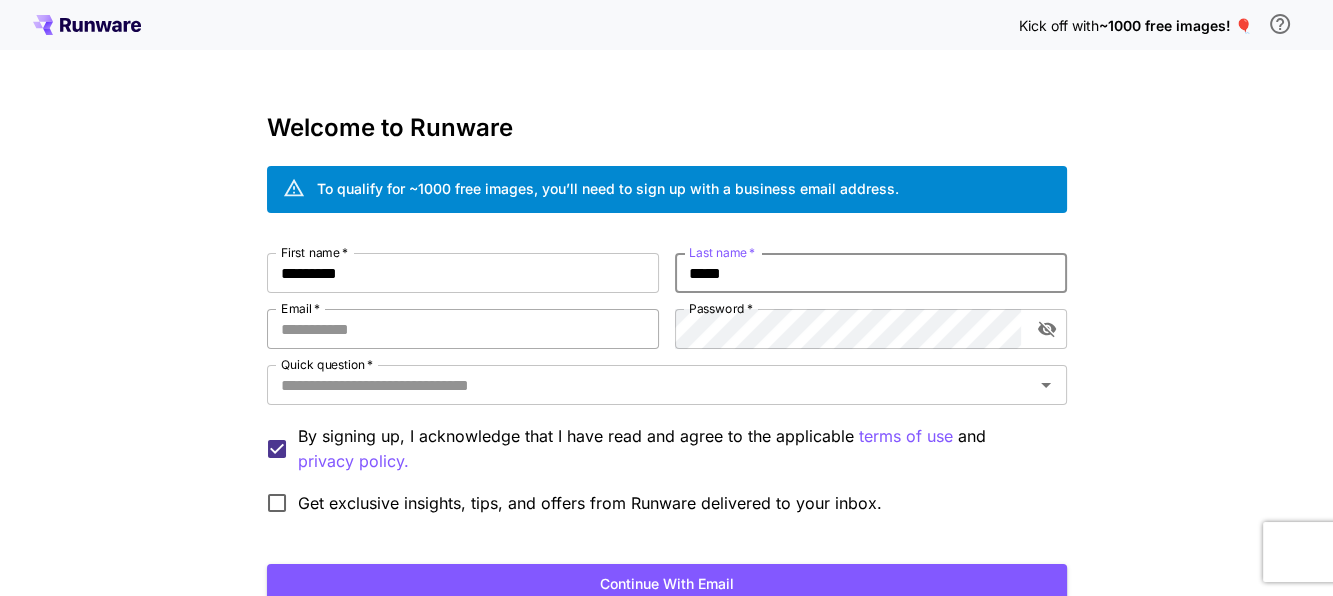 type on "*****" 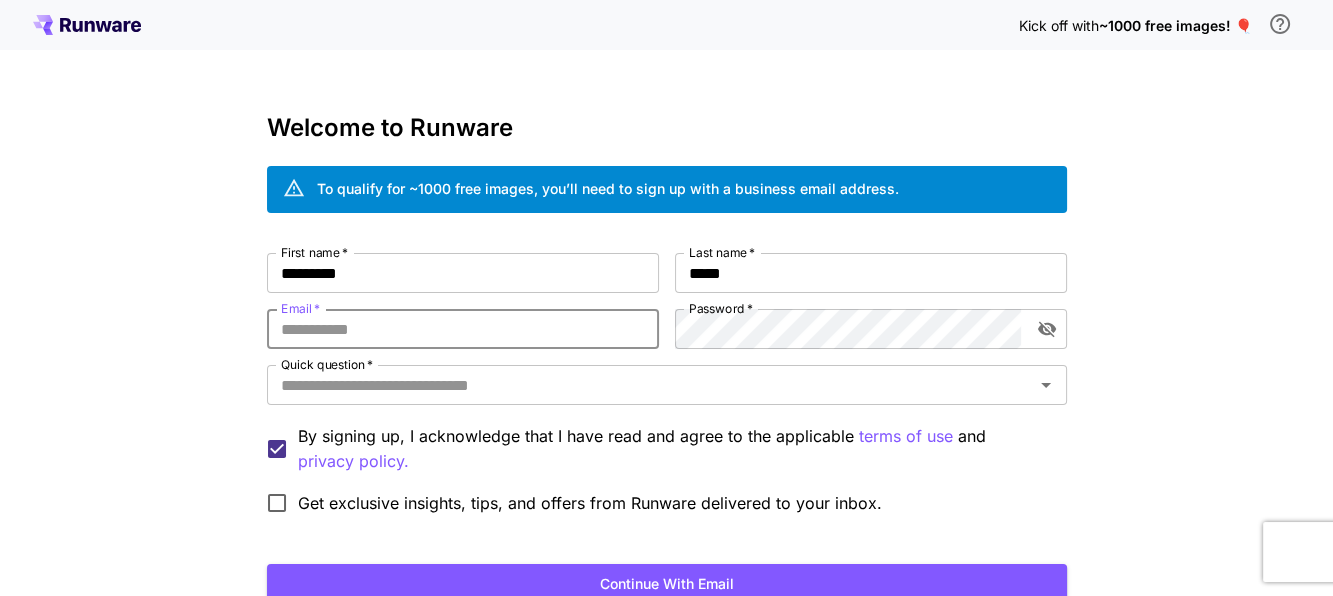 type on "**********" 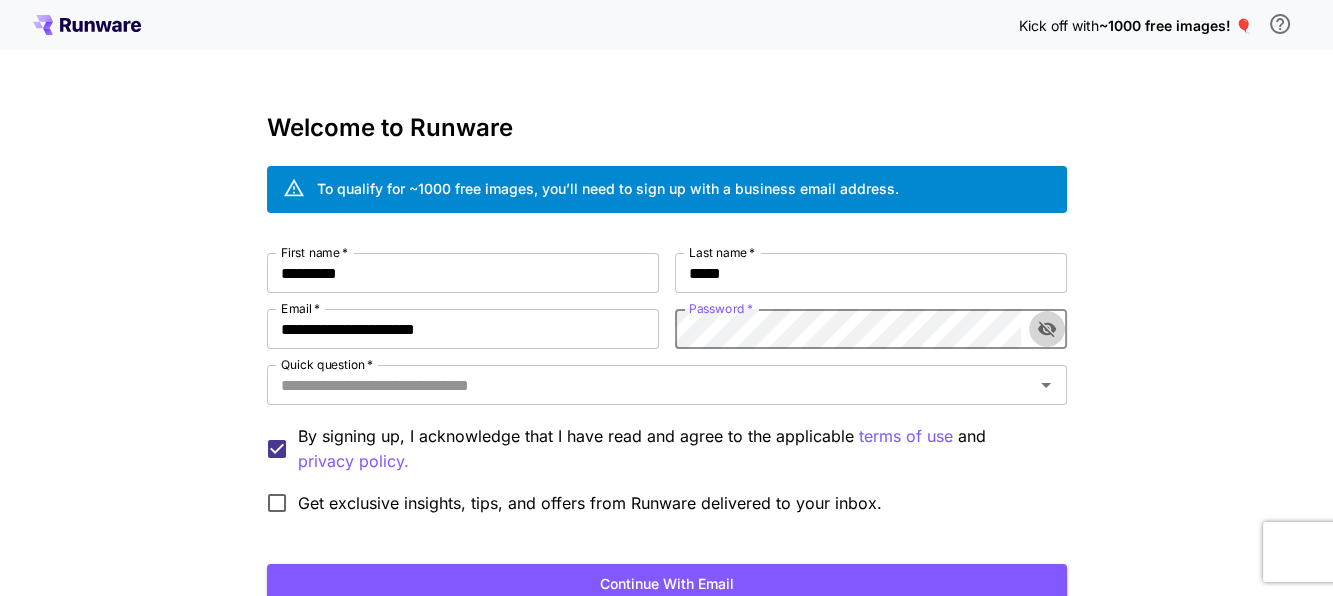 click 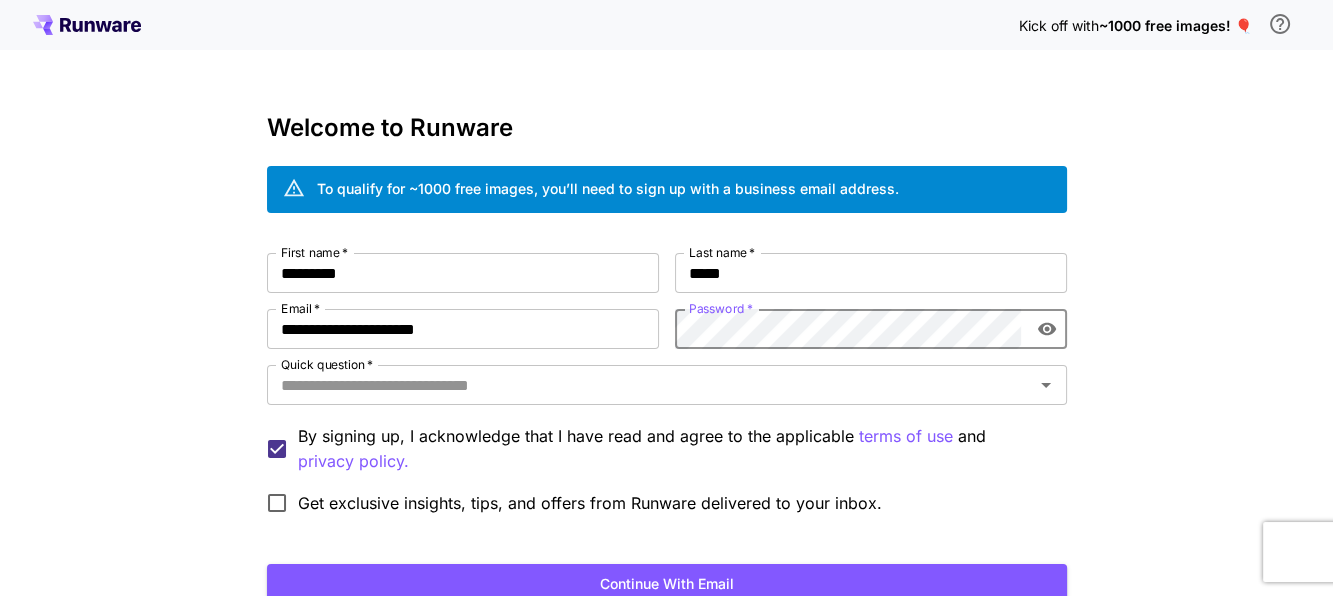 click 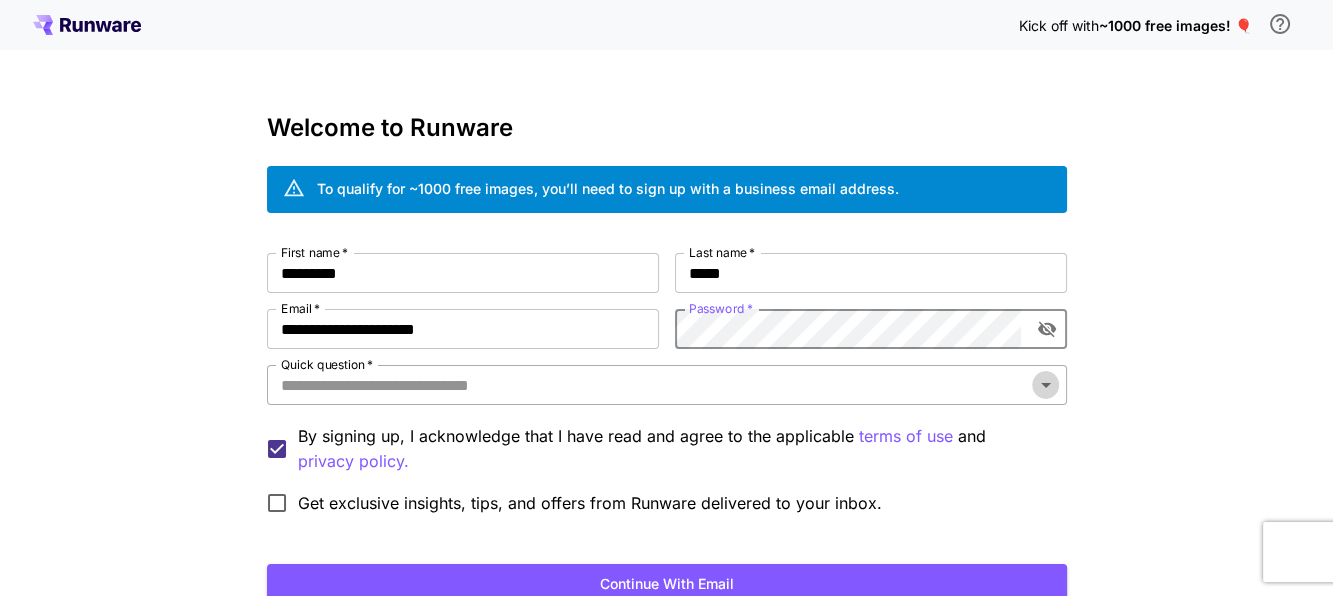 click 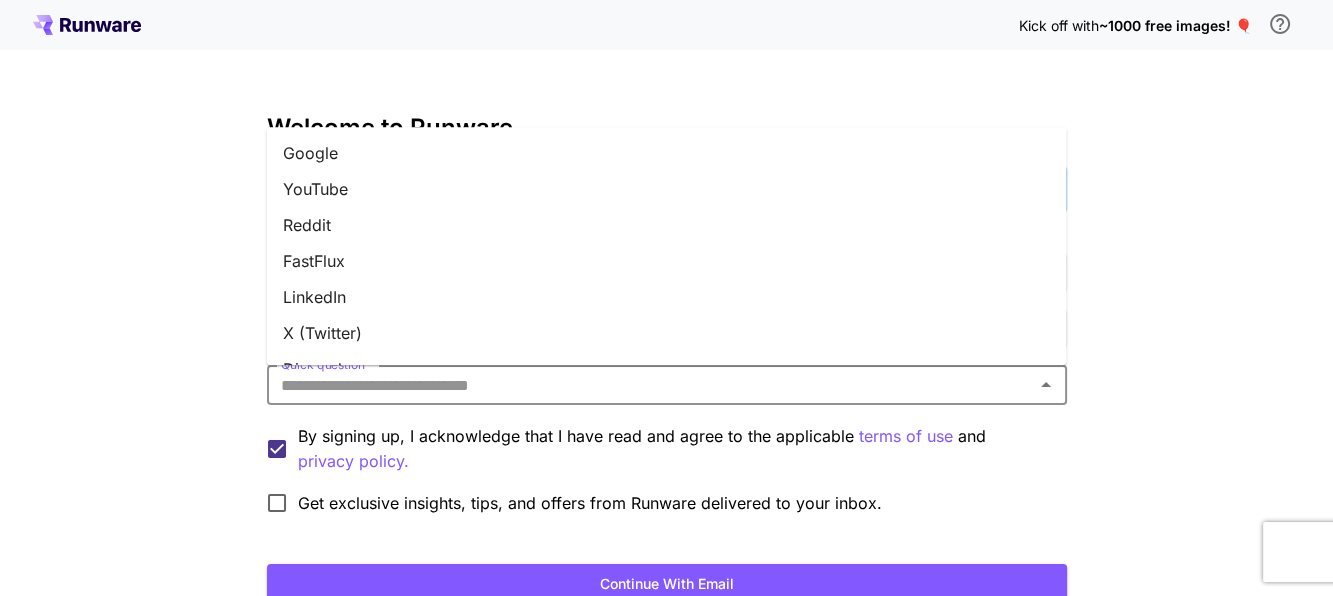 click on "Google" at bounding box center [667, 153] 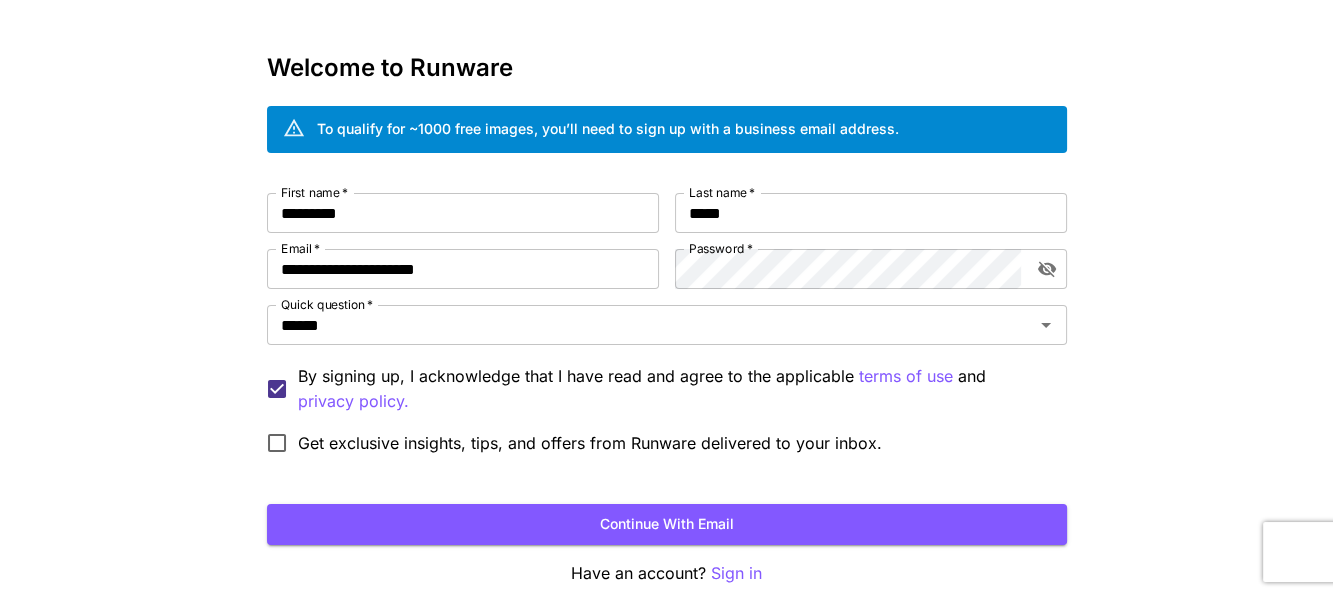 scroll, scrollTop: 83, scrollLeft: 0, axis: vertical 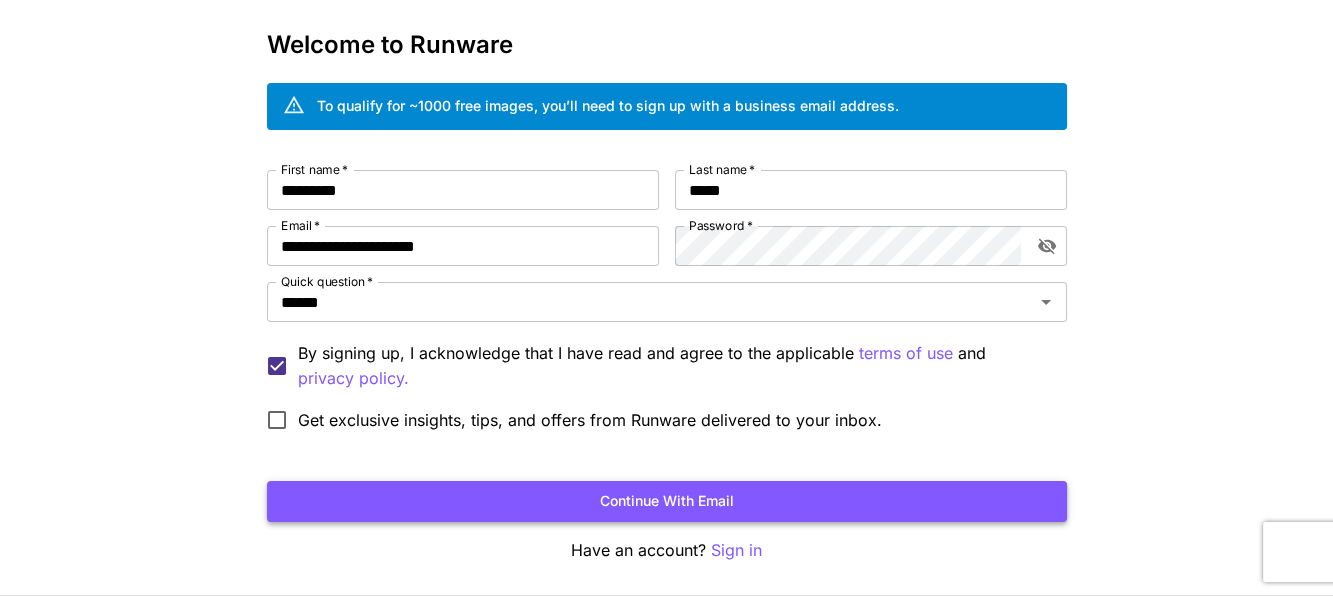 click on "Continue with email" at bounding box center (667, 501) 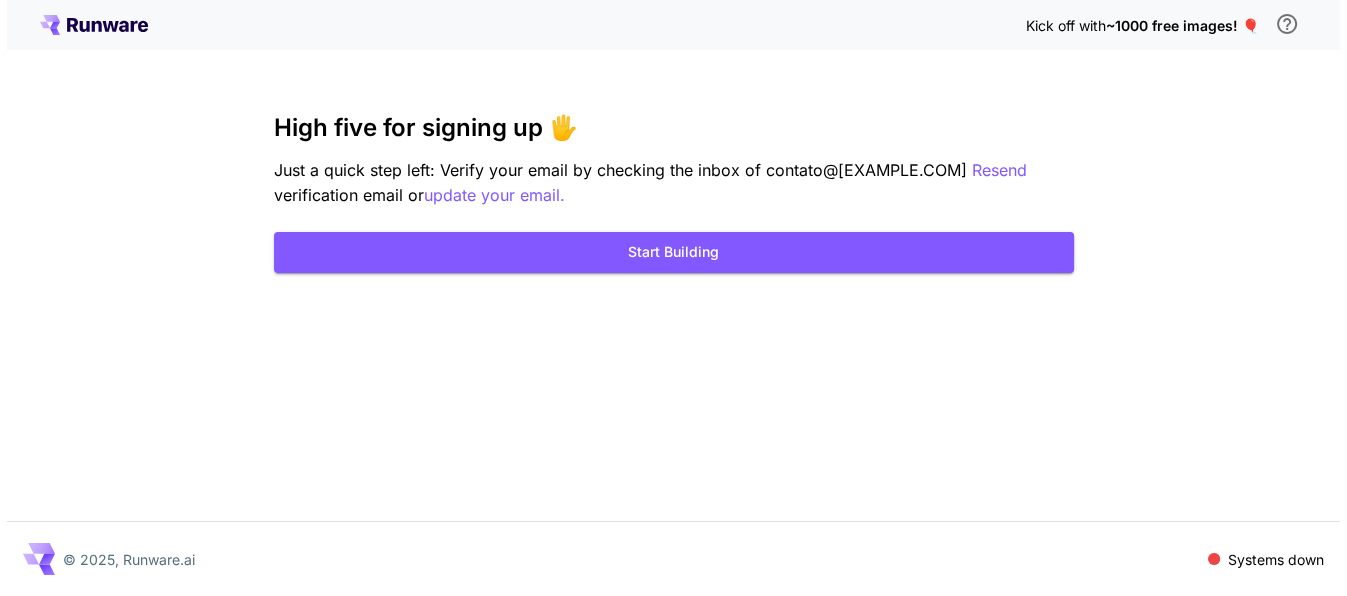 scroll, scrollTop: 0, scrollLeft: 0, axis: both 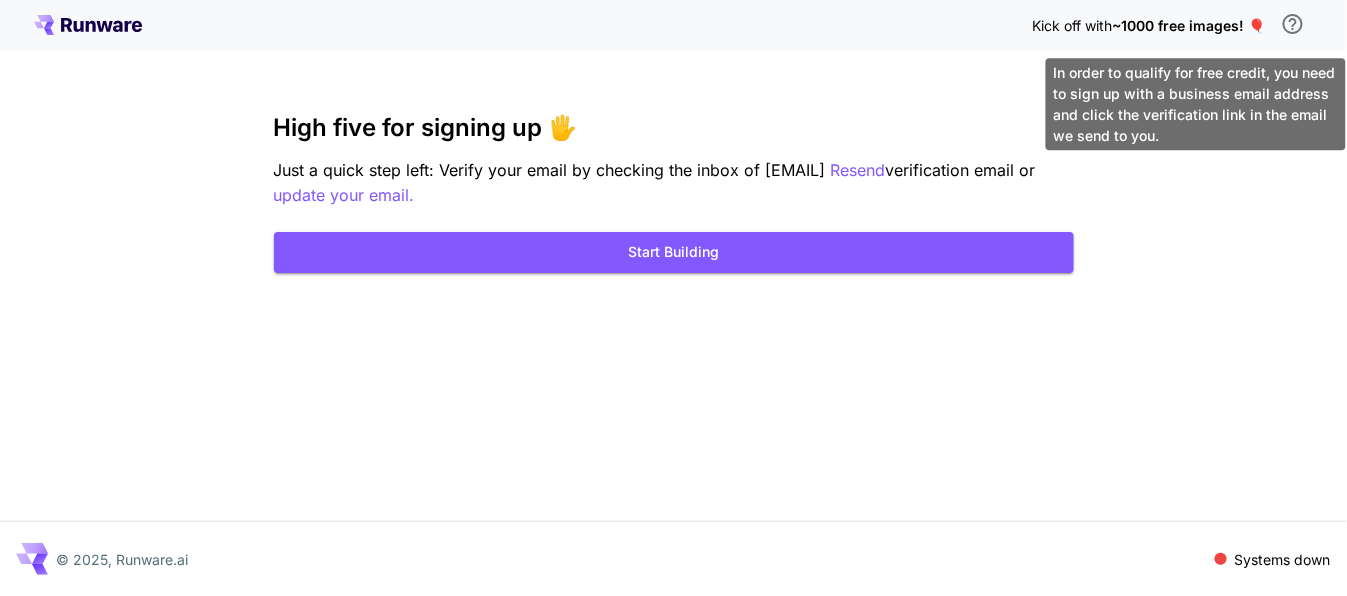 click 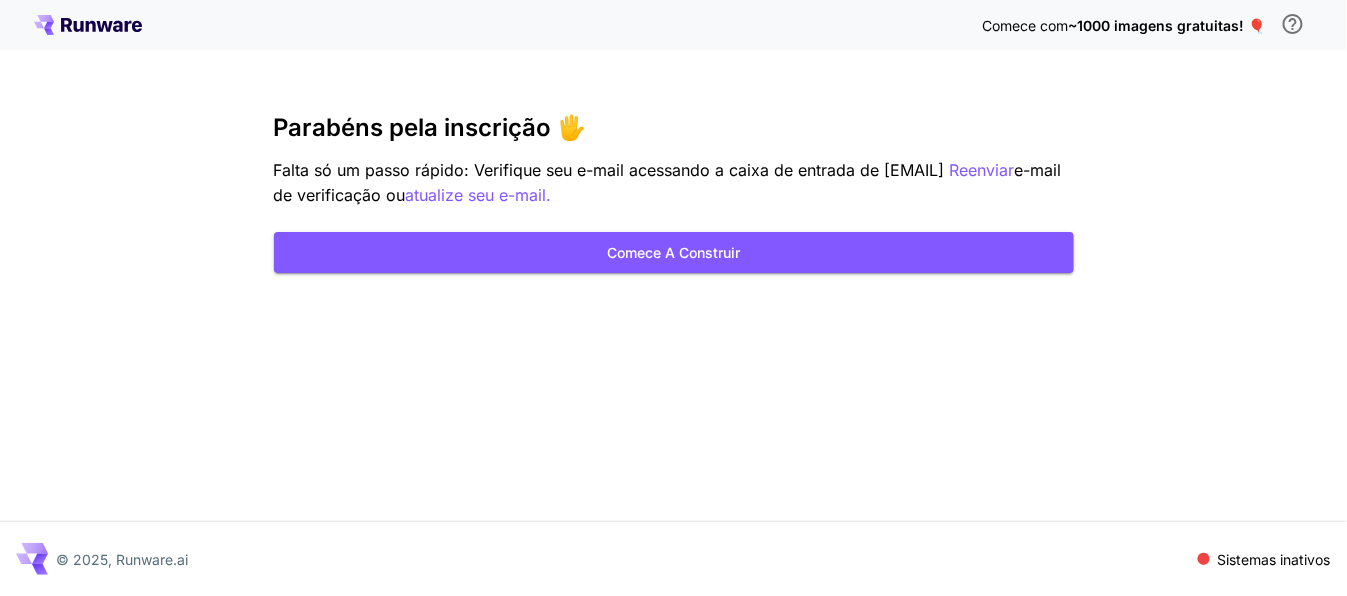 click on "Comece com  ~1000 imagens gratuitas! 🎈 Parabéns pela inscrição 🖐️ Falta só um passo rápido: Verifique seu e-mail acessando a caixa de entrada de    contato@titans.fitness   Reenviar e-mail de verificação ou atualize seu e-mail. Comece a construir © 2025, Runware.ai Sistemas inativos" at bounding box center (673, 298) 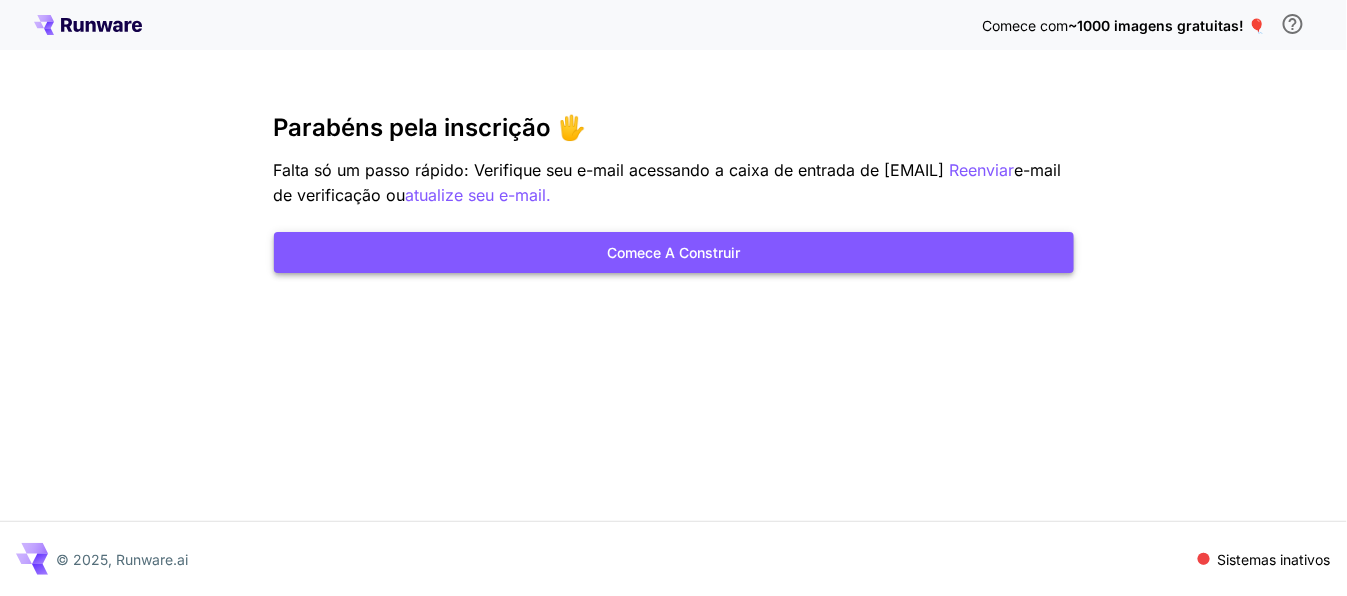click on "Comece a construir" at bounding box center [673, 252] 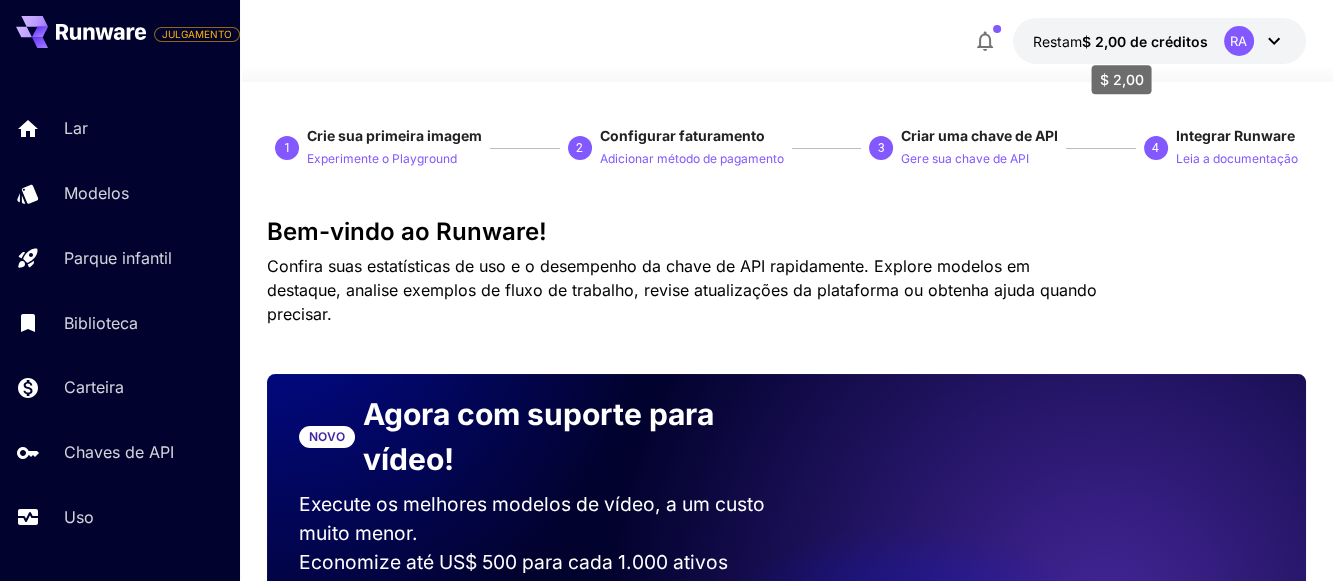 click on "$ 2,00 de créditos" at bounding box center [1145, 41] 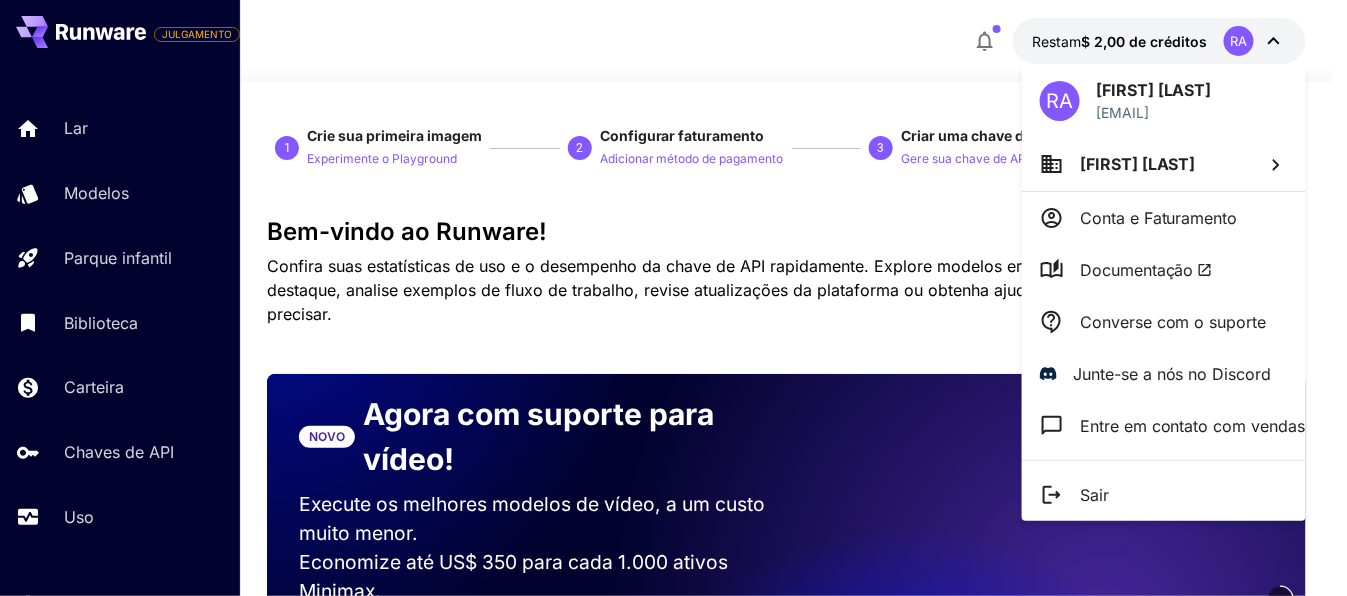 click at bounding box center (673, 298) 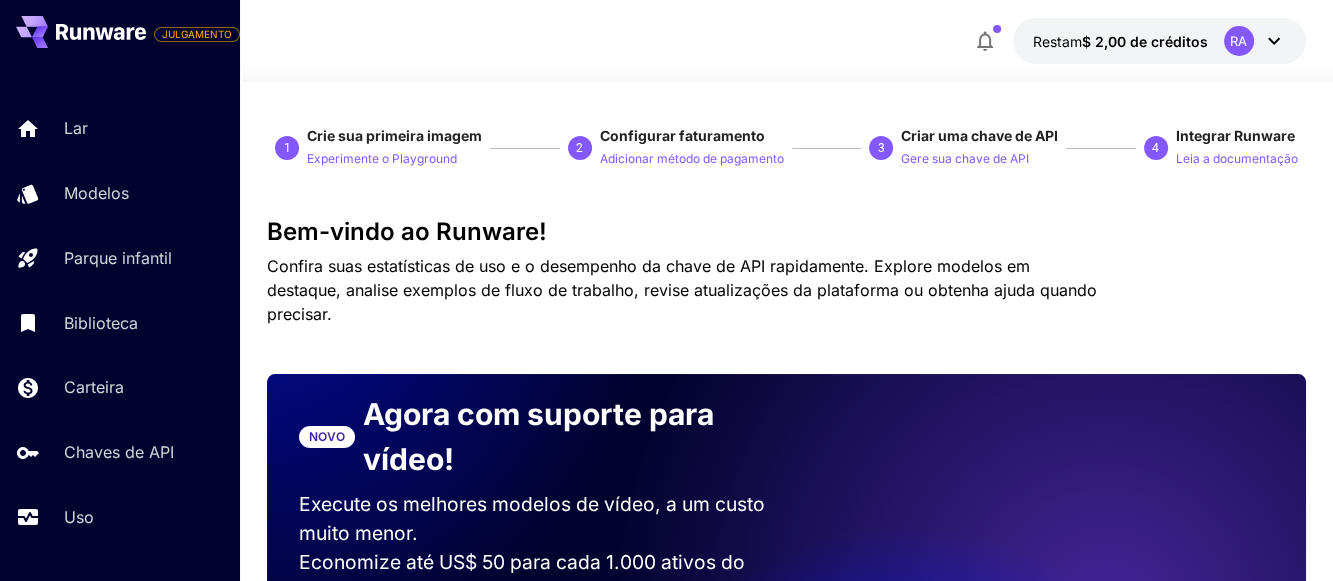 type 